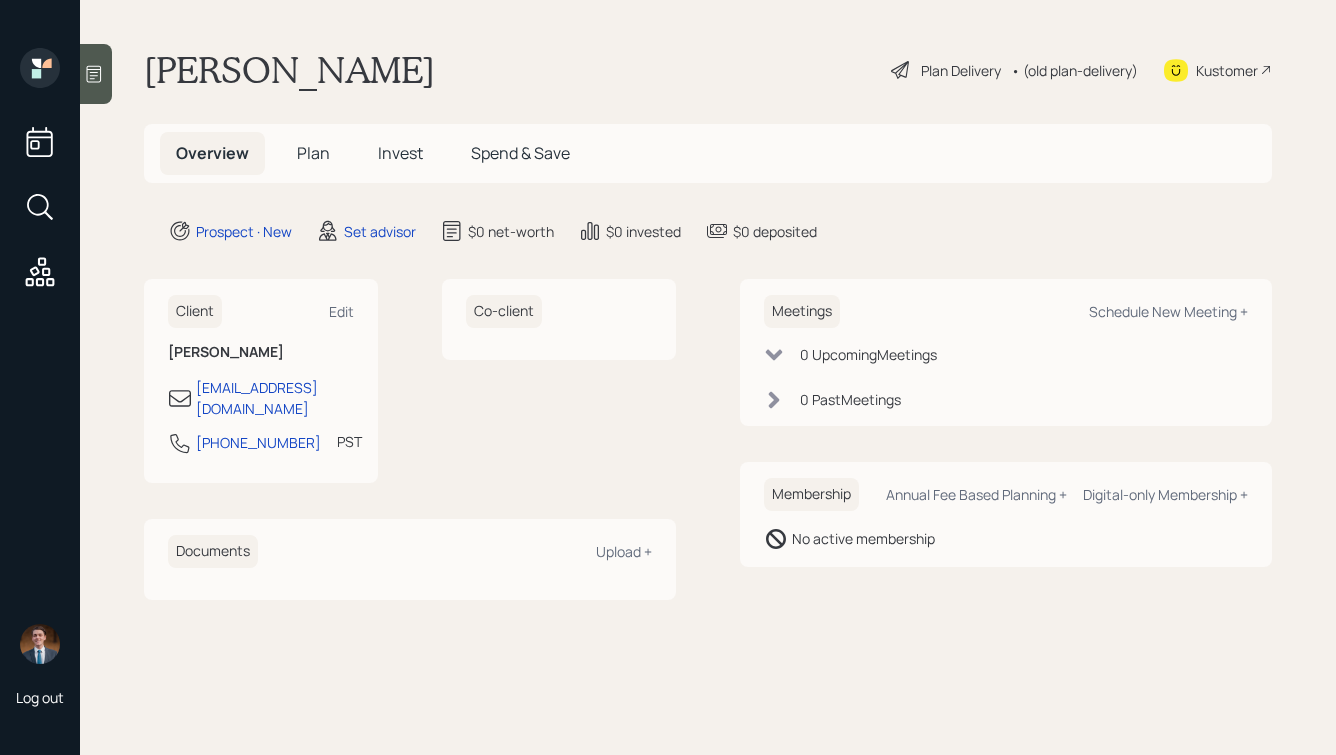scroll, scrollTop: 0, scrollLeft: 0, axis: both 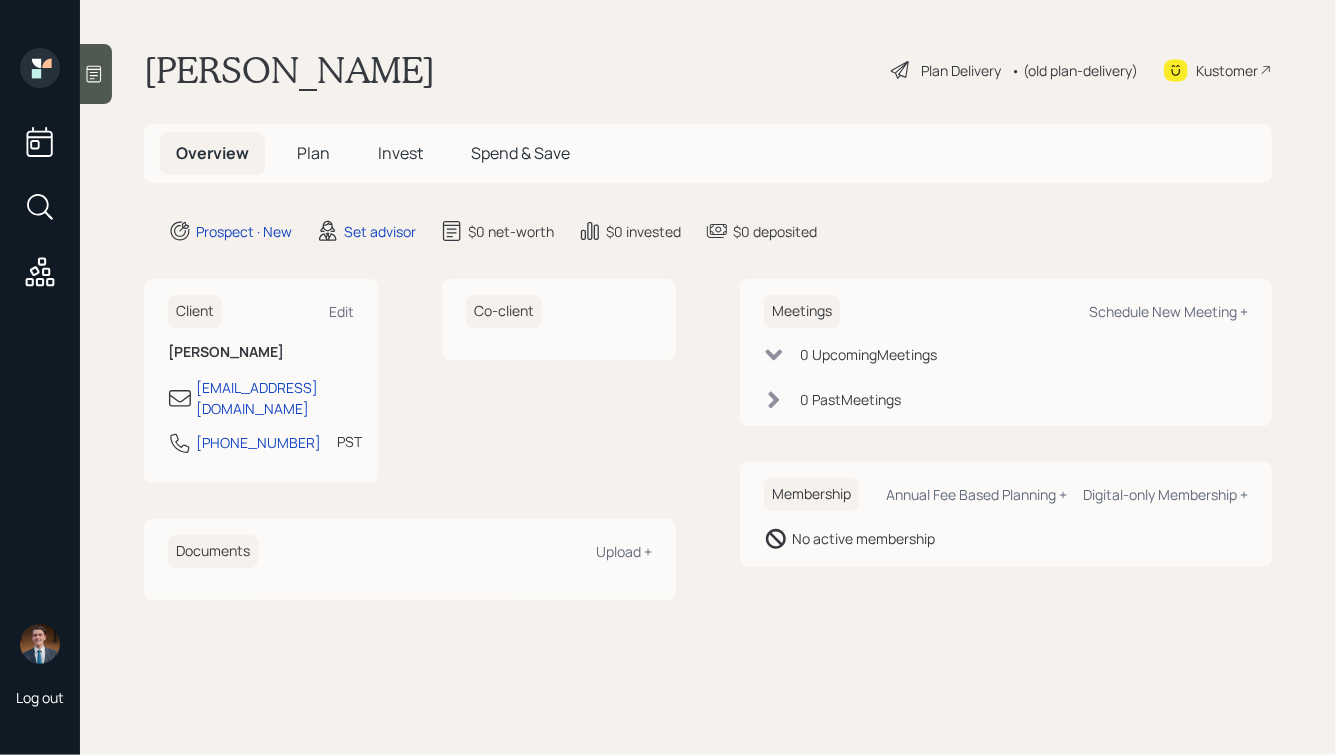 click 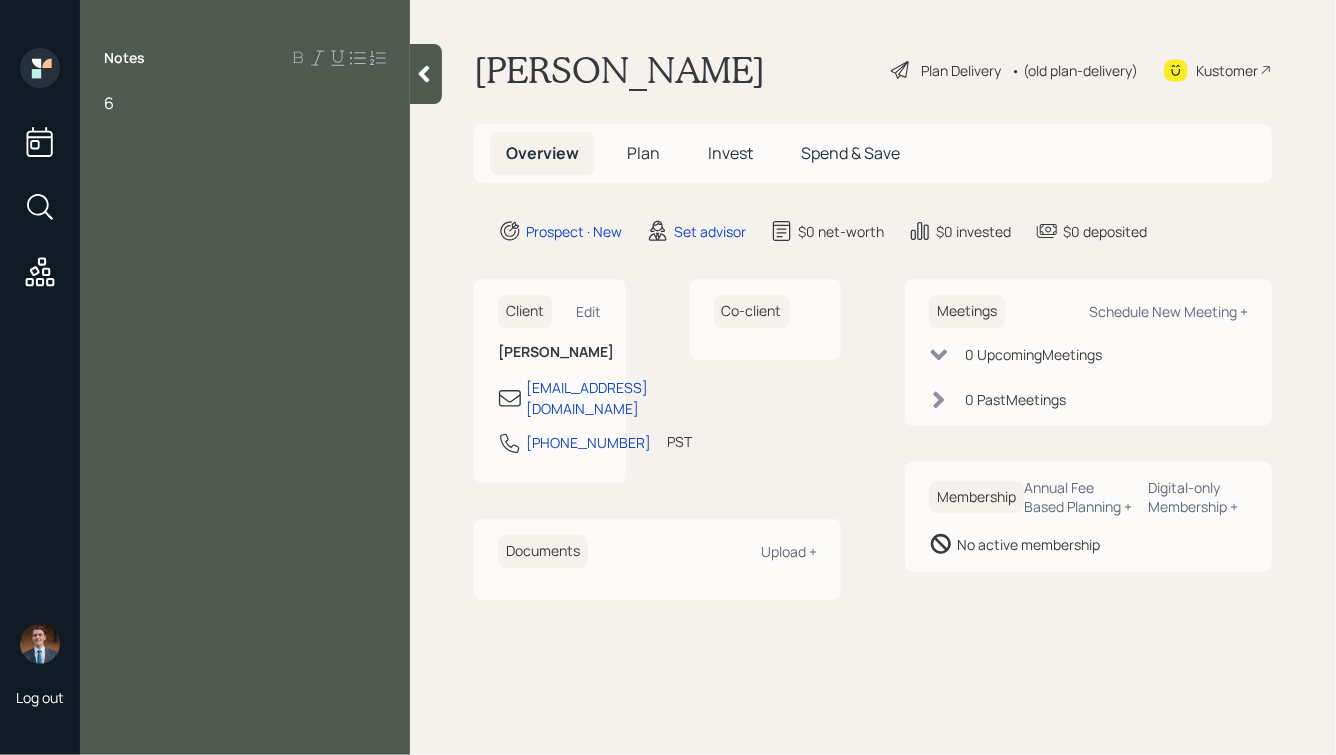 type 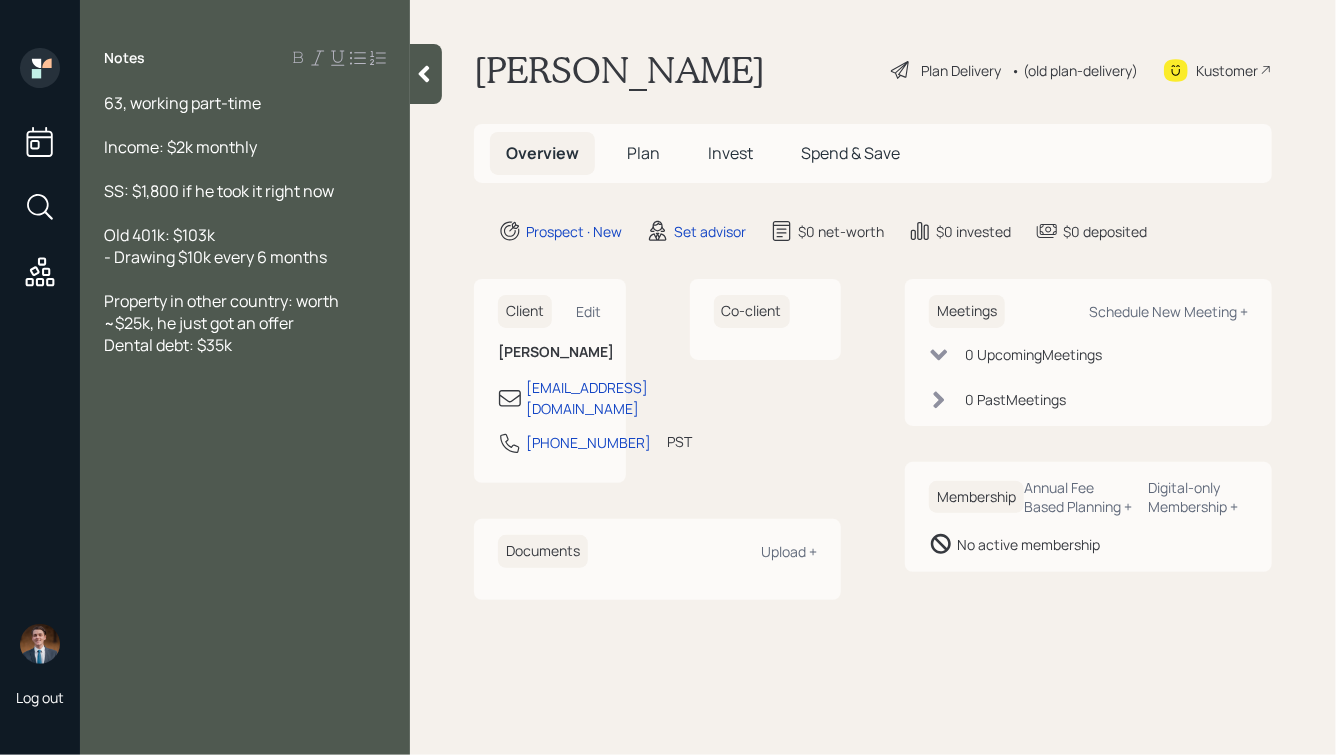 click on "Property in other country: worth ~$25k, he just got an offer" at bounding box center [223, 312] 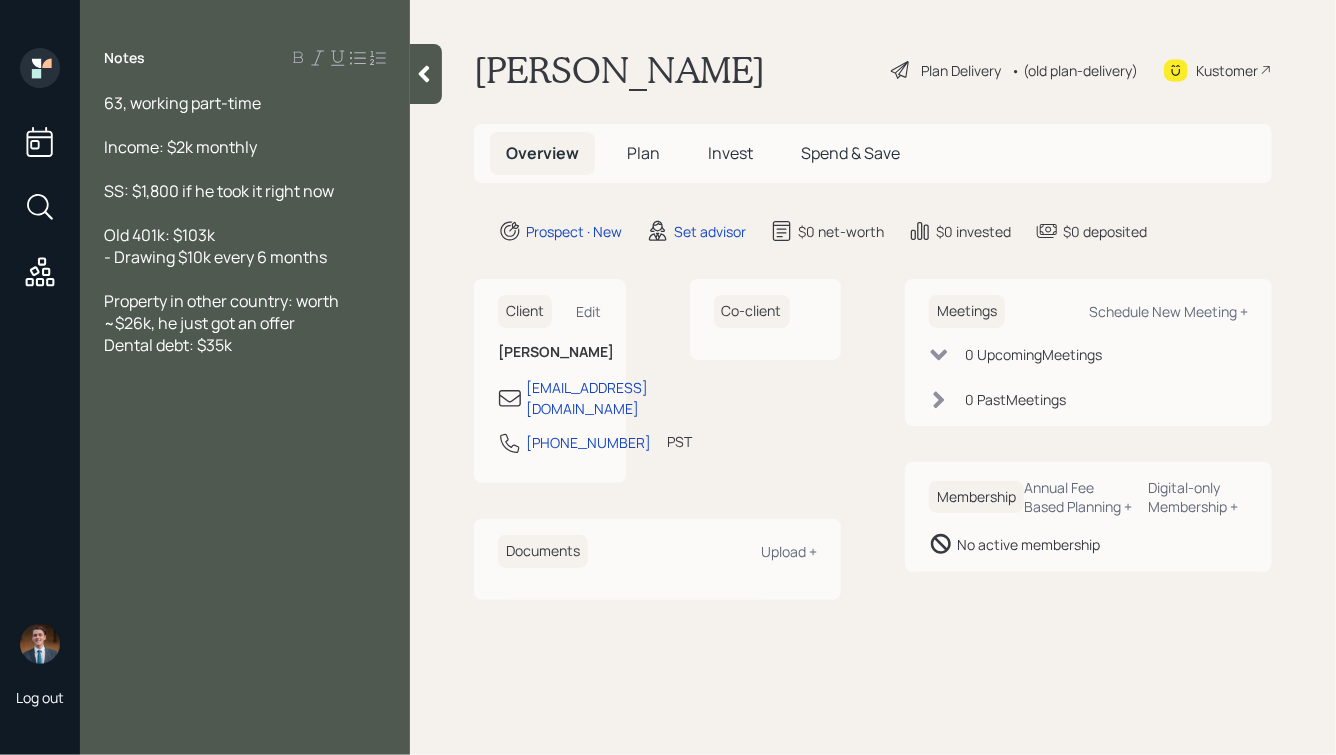 click on "Dental debt: $35k" at bounding box center [168, 345] 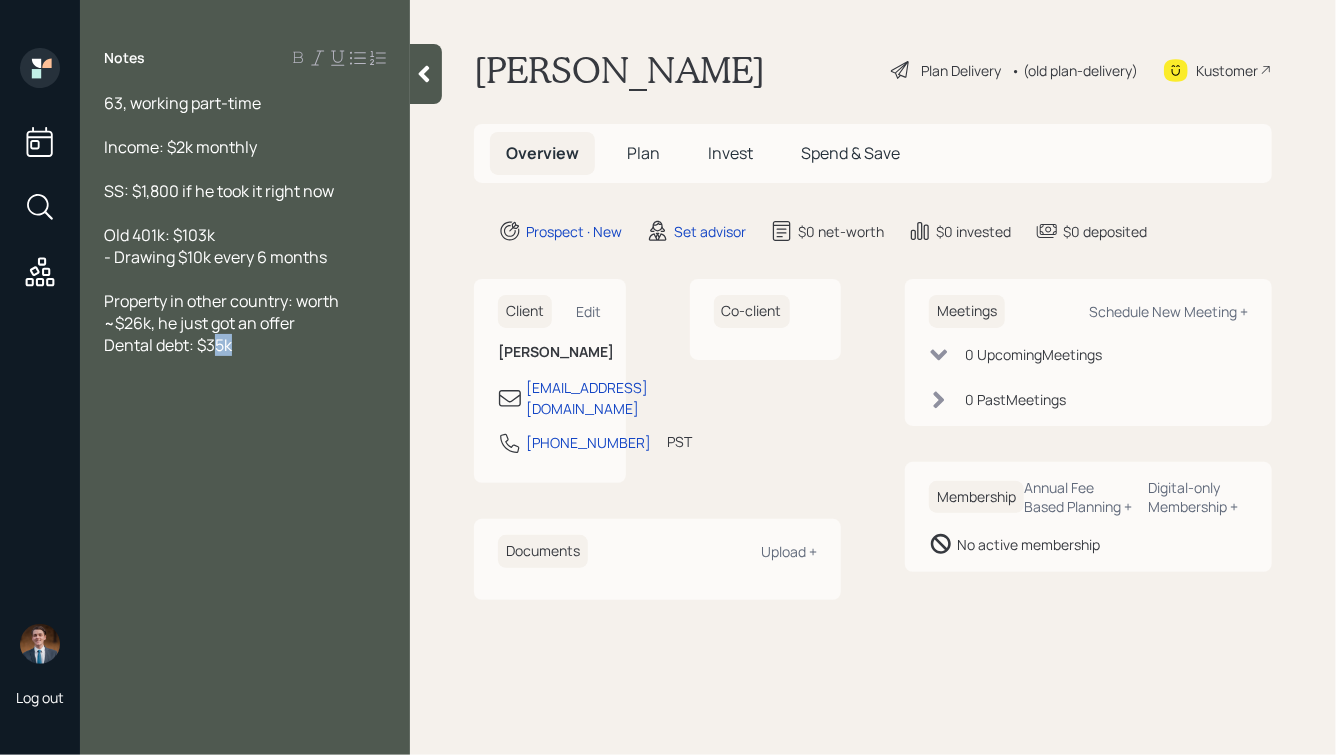 drag, startPoint x: 251, startPoint y: 348, endPoint x: 218, endPoint y: 350, distance: 33.06055 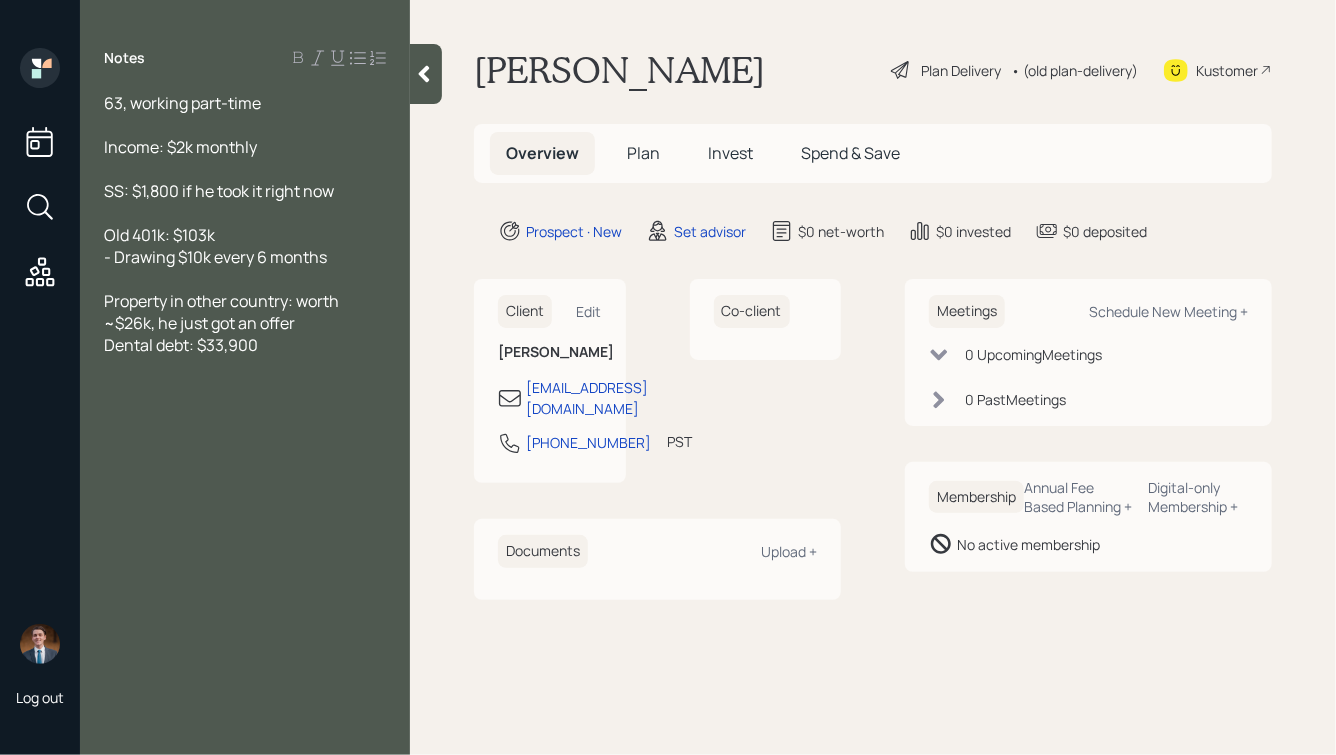 click at bounding box center (245, 169) 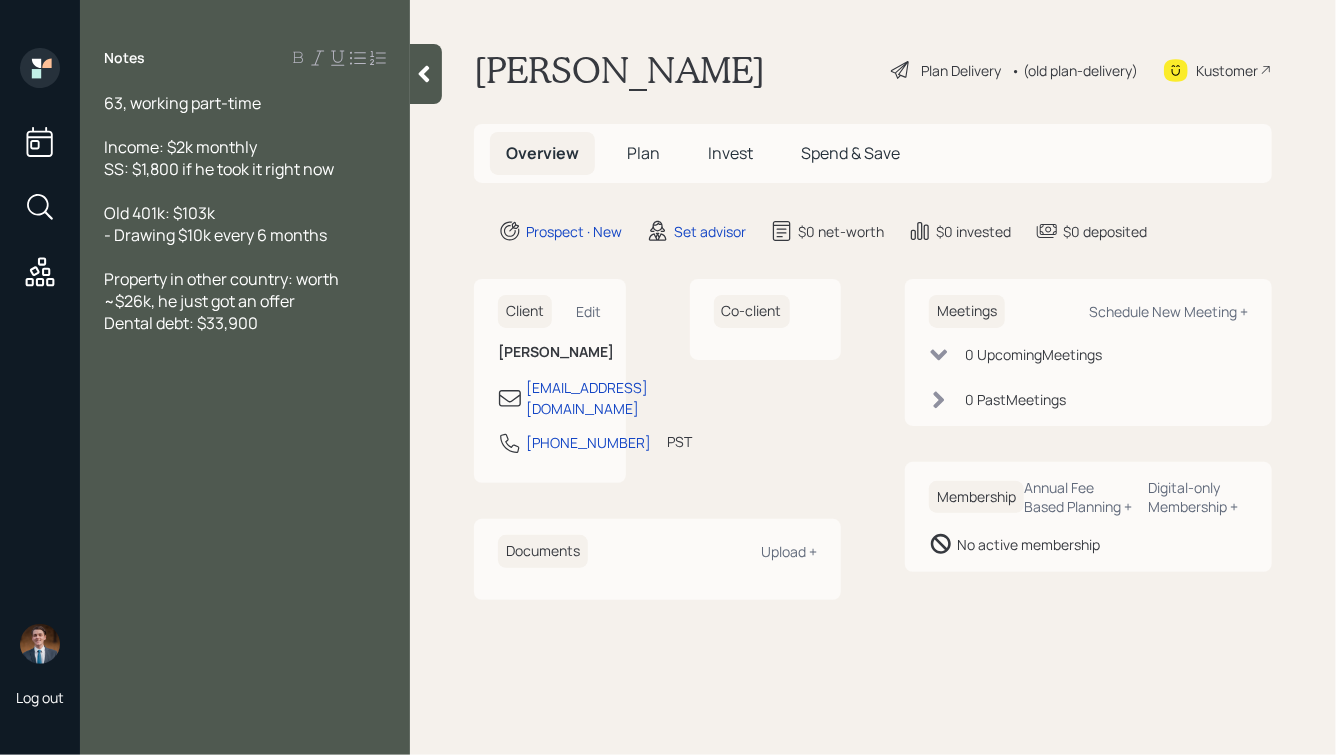 click on "Dental debt: $33,900" at bounding box center [245, 323] 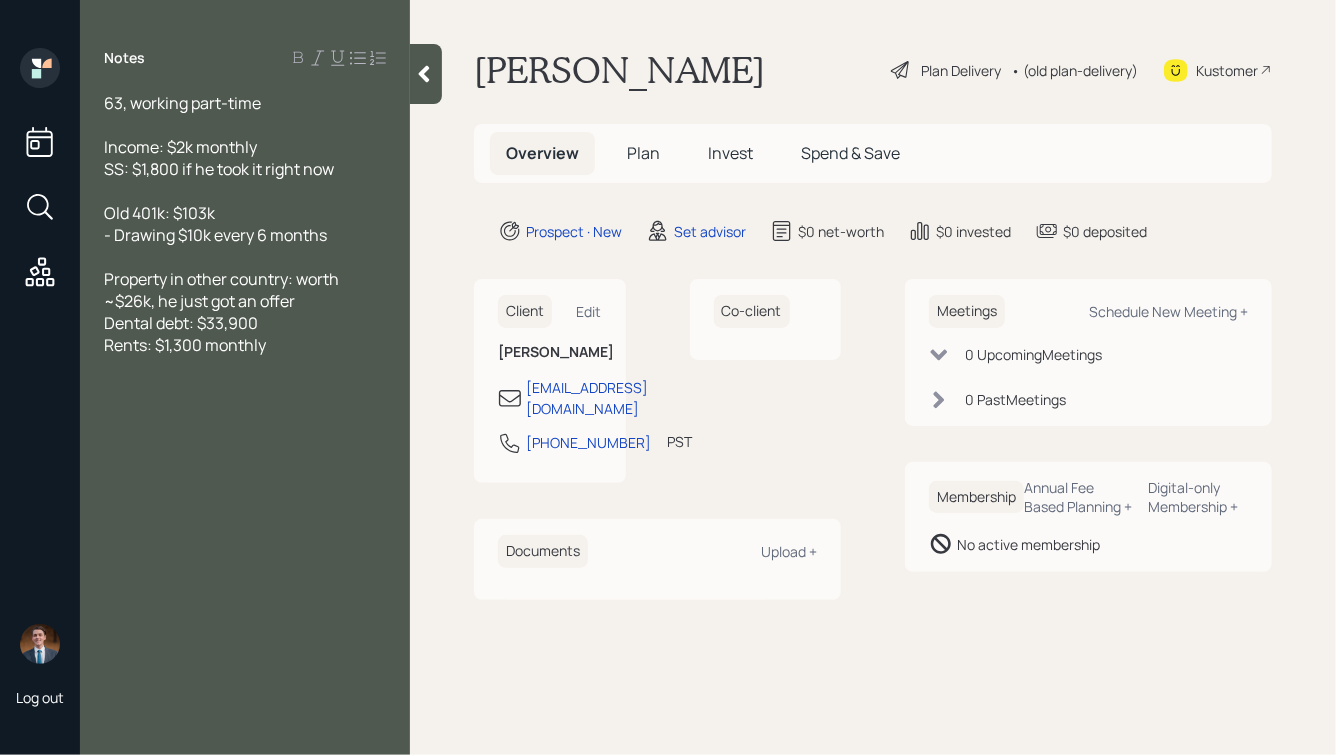 drag, startPoint x: 267, startPoint y: 146, endPoint x: 157, endPoint y: 145, distance: 110.00455 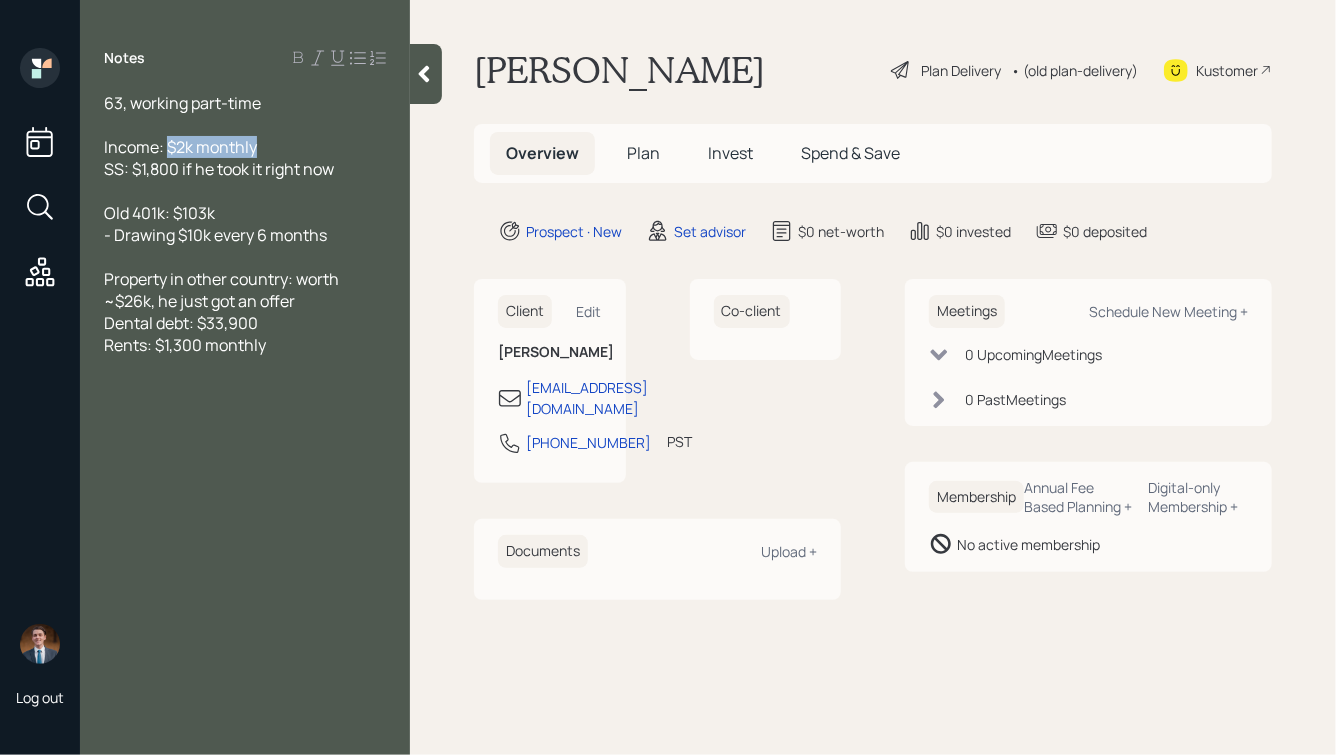 drag, startPoint x: 169, startPoint y: 146, endPoint x: 257, endPoint y: 149, distance: 88.051125 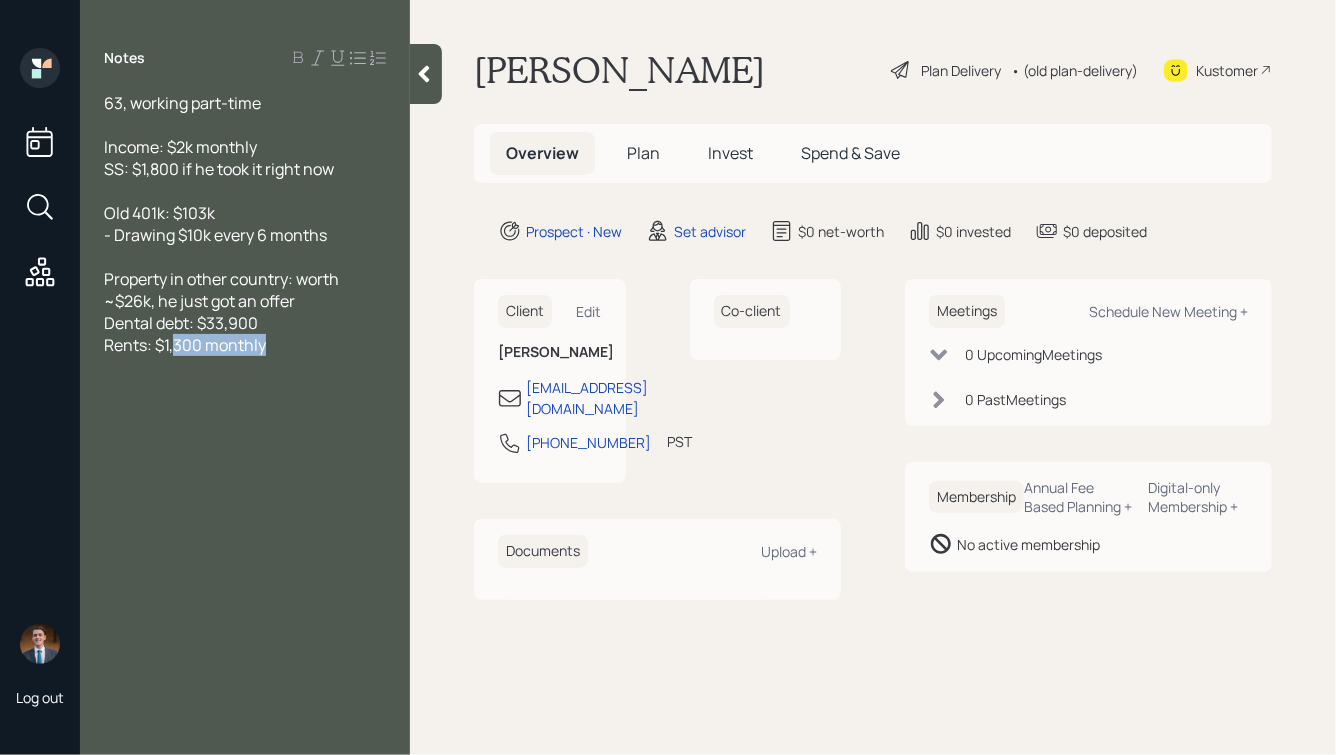 drag, startPoint x: 273, startPoint y: 362, endPoint x: 177, endPoint y: 351, distance: 96.62815 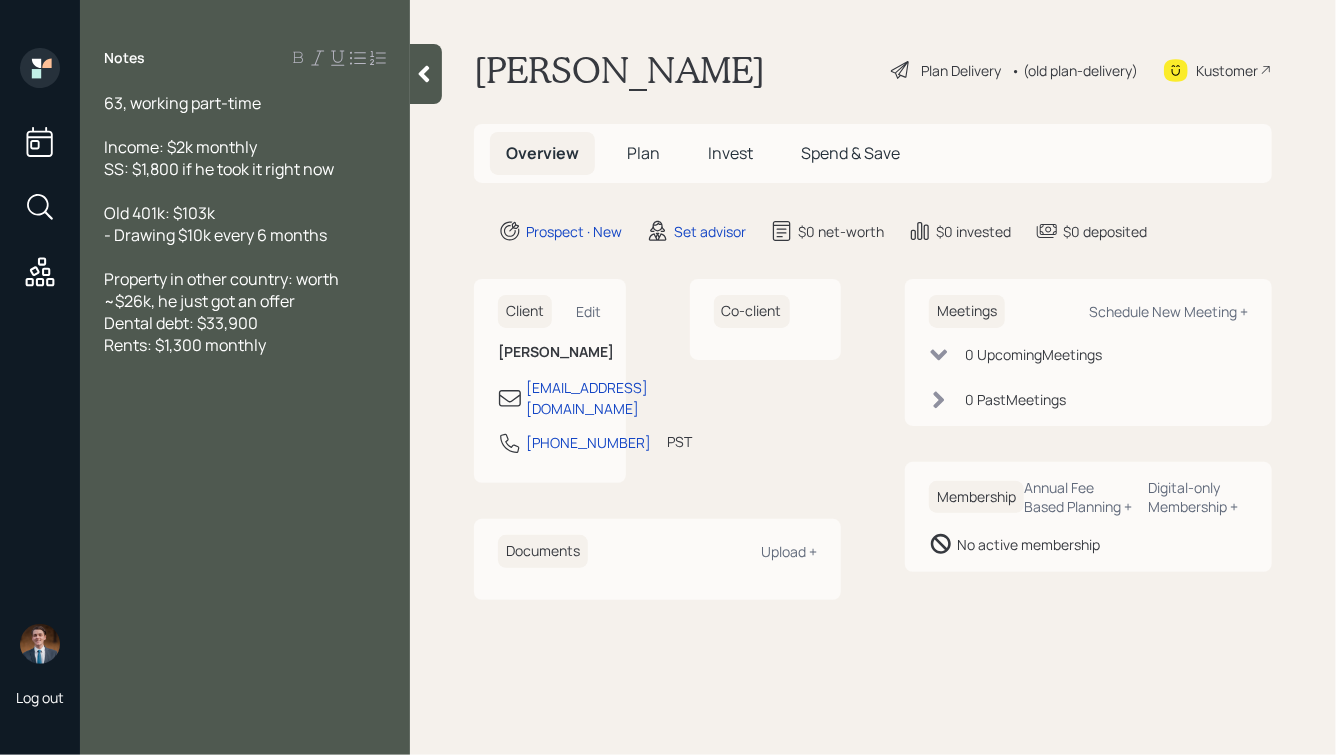 click on "Rents: $1,300 monthly" at bounding box center (185, 345) 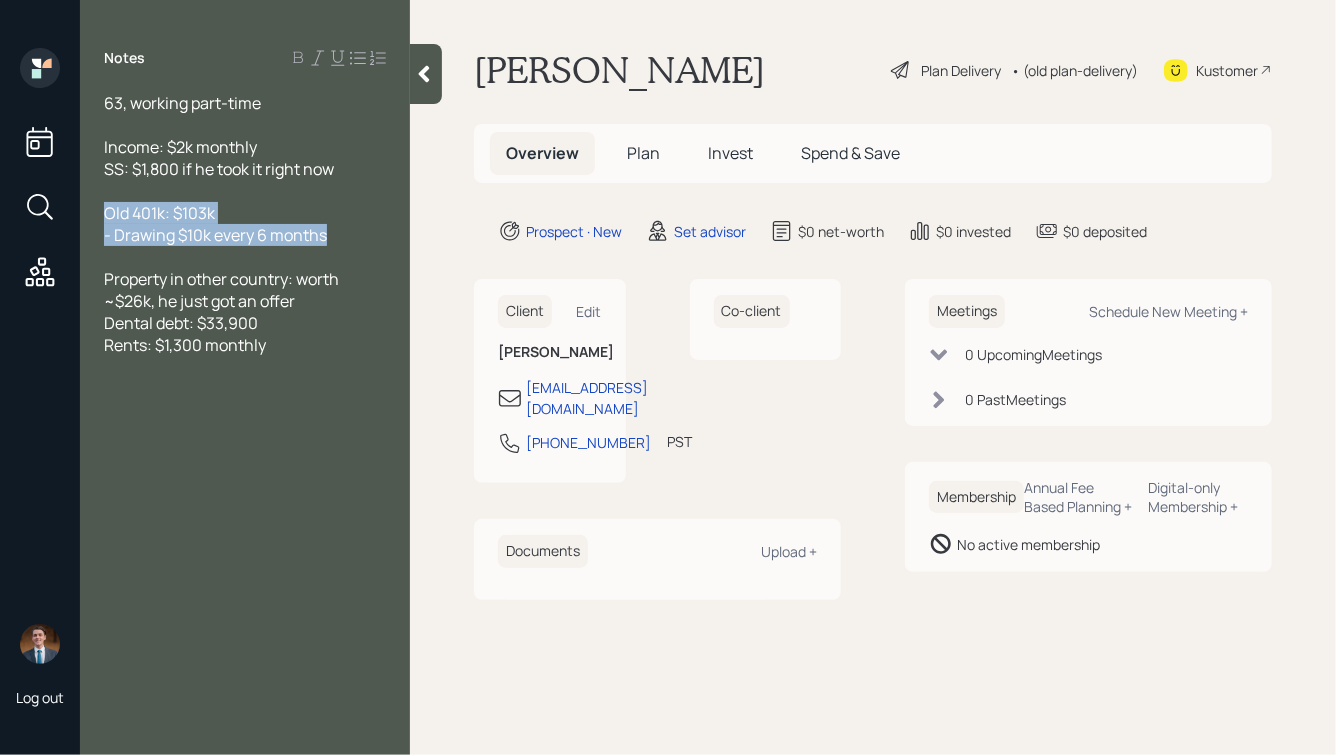 drag, startPoint x: 340, startPoint y: 238, endPoint x: -22, endPoint y: 208, distance: 363.24097 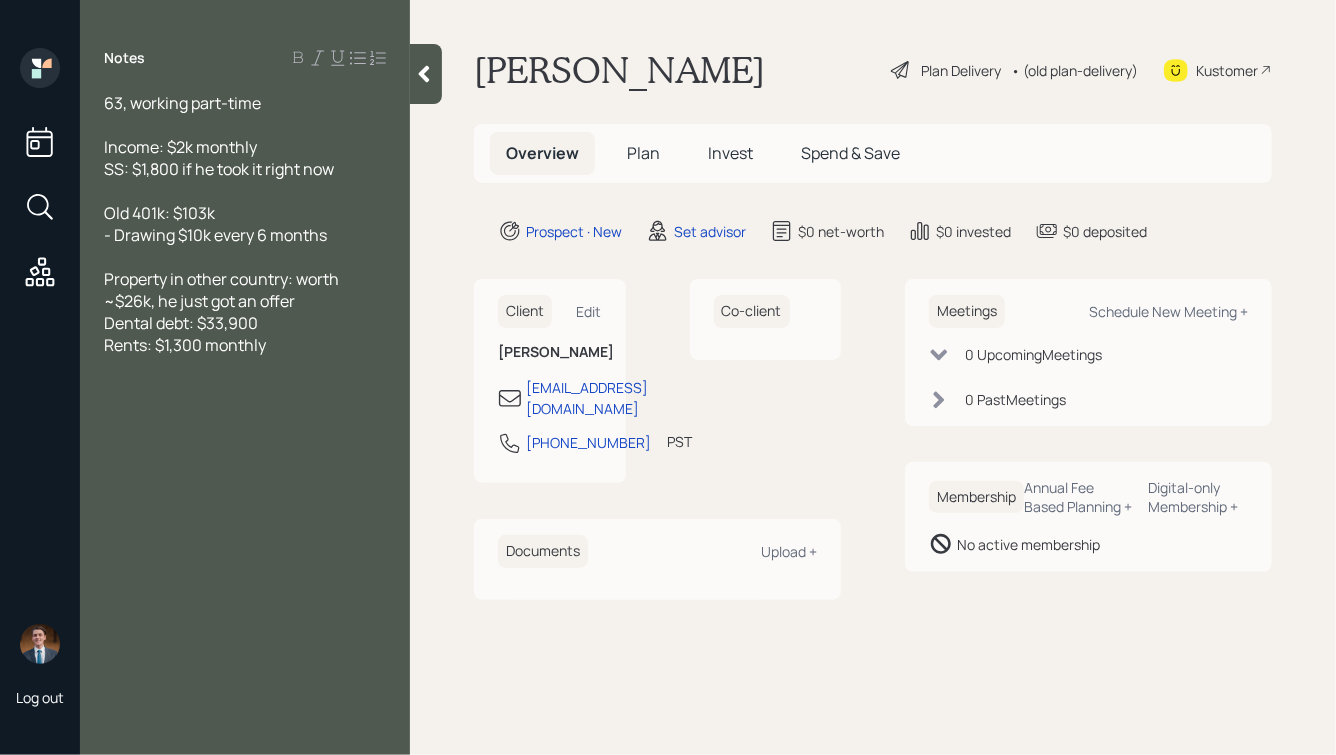 click at bounding box center [245, 367] 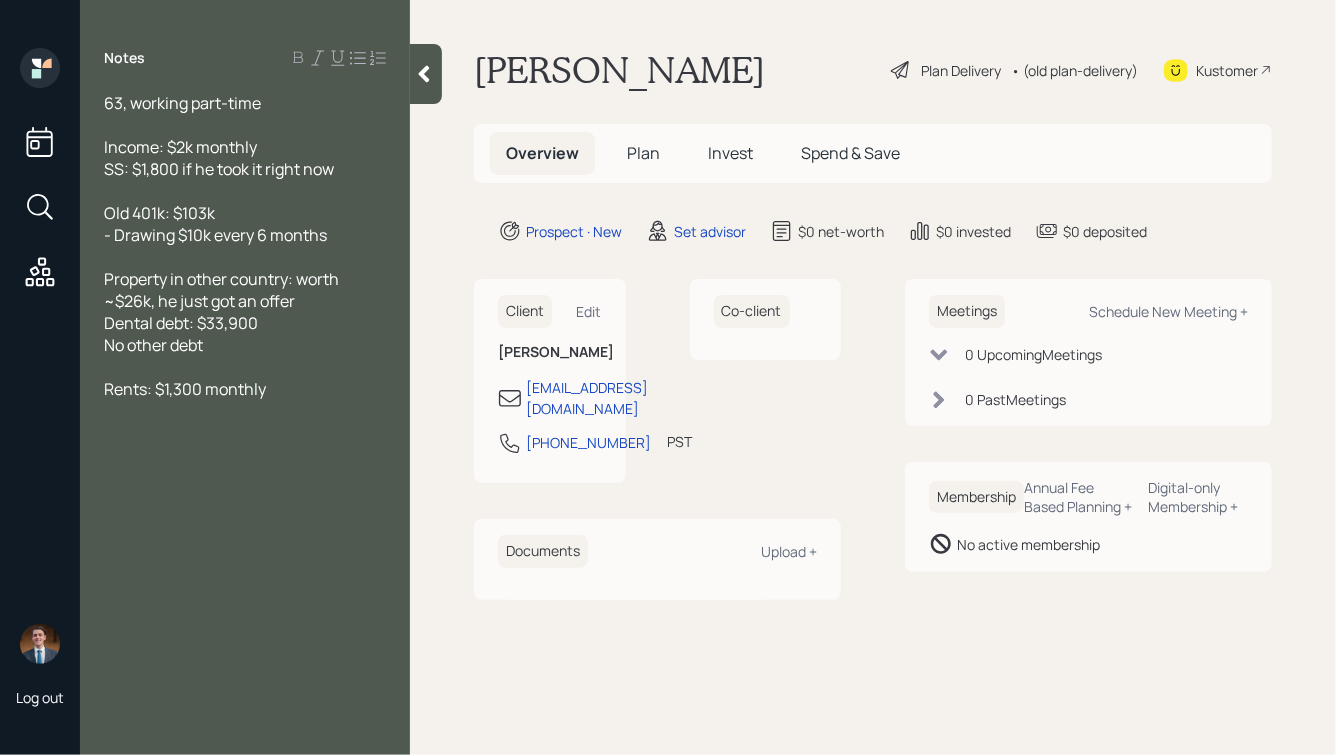 click on "Rents: $1,300 monthly" at bounding box center [245, 389] 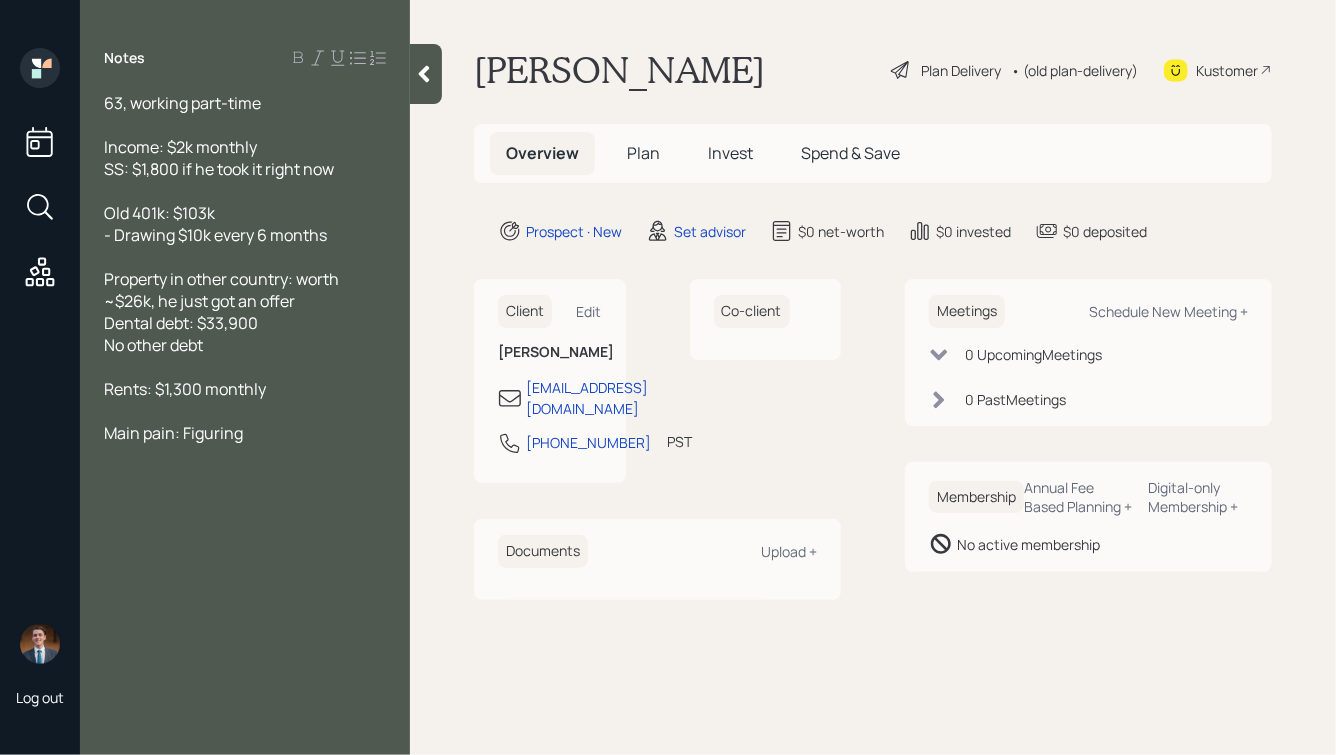 drag, startPoint x: 264, startPoint y: 438, endPoint x: 182, endPoint y: 442, distance: 82.0975 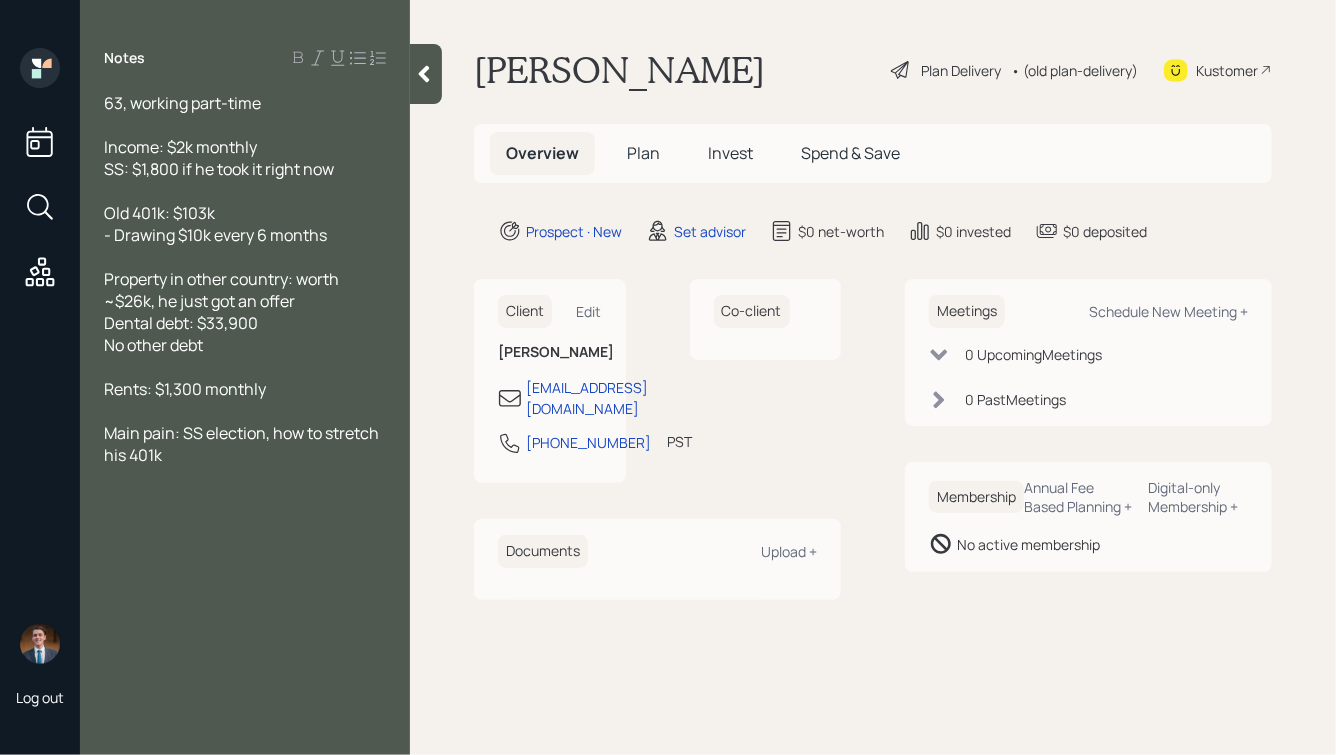 click on "SS: $1,800 if he took it right now" at bounding box center [245, 169] 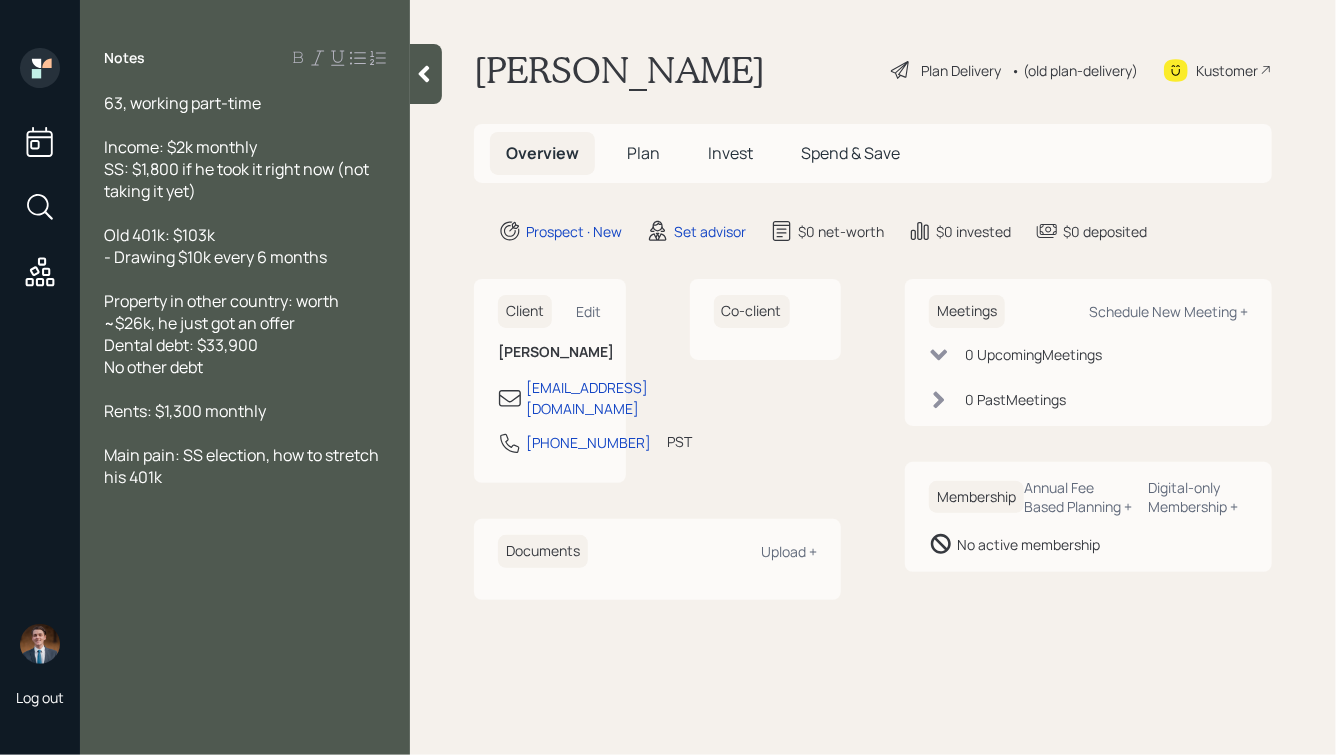 click 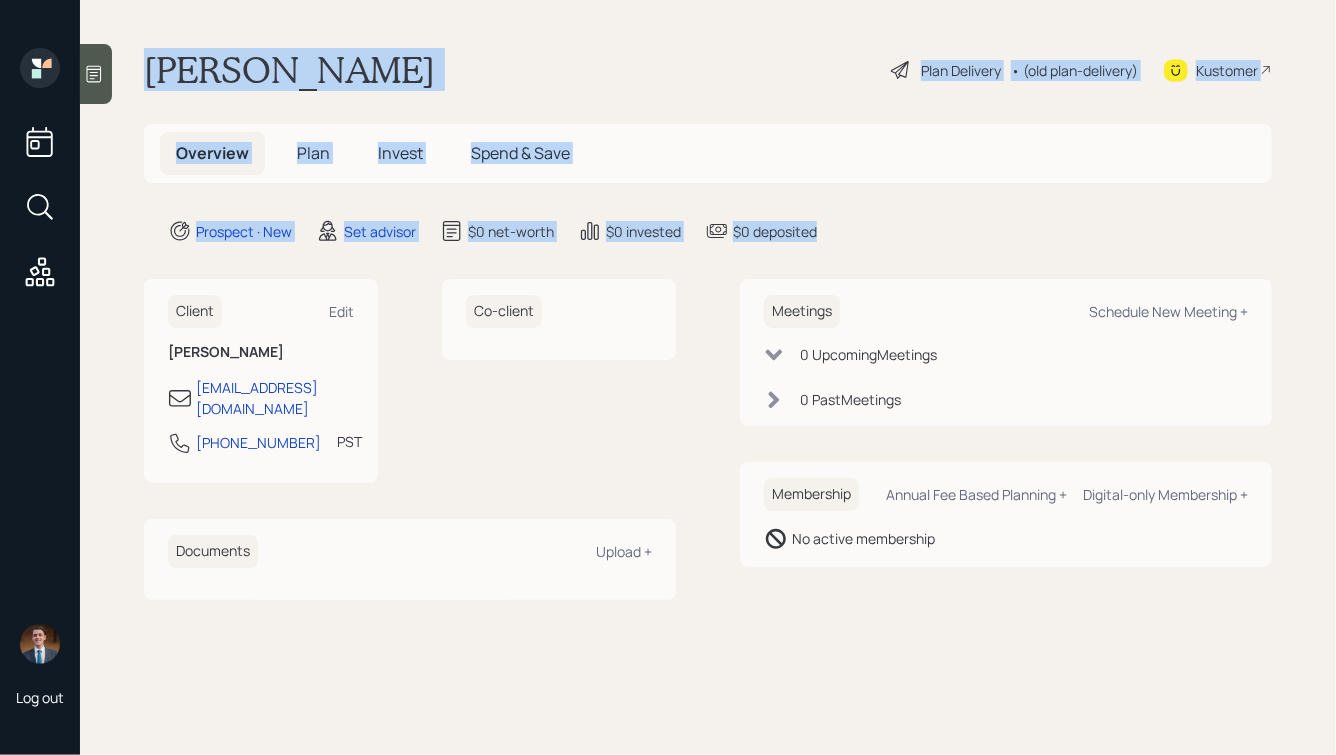 drag, startPoint x: 868, startPoint y: 231, endPoint x: 393, endPoint y: -38, distance: 545.8809 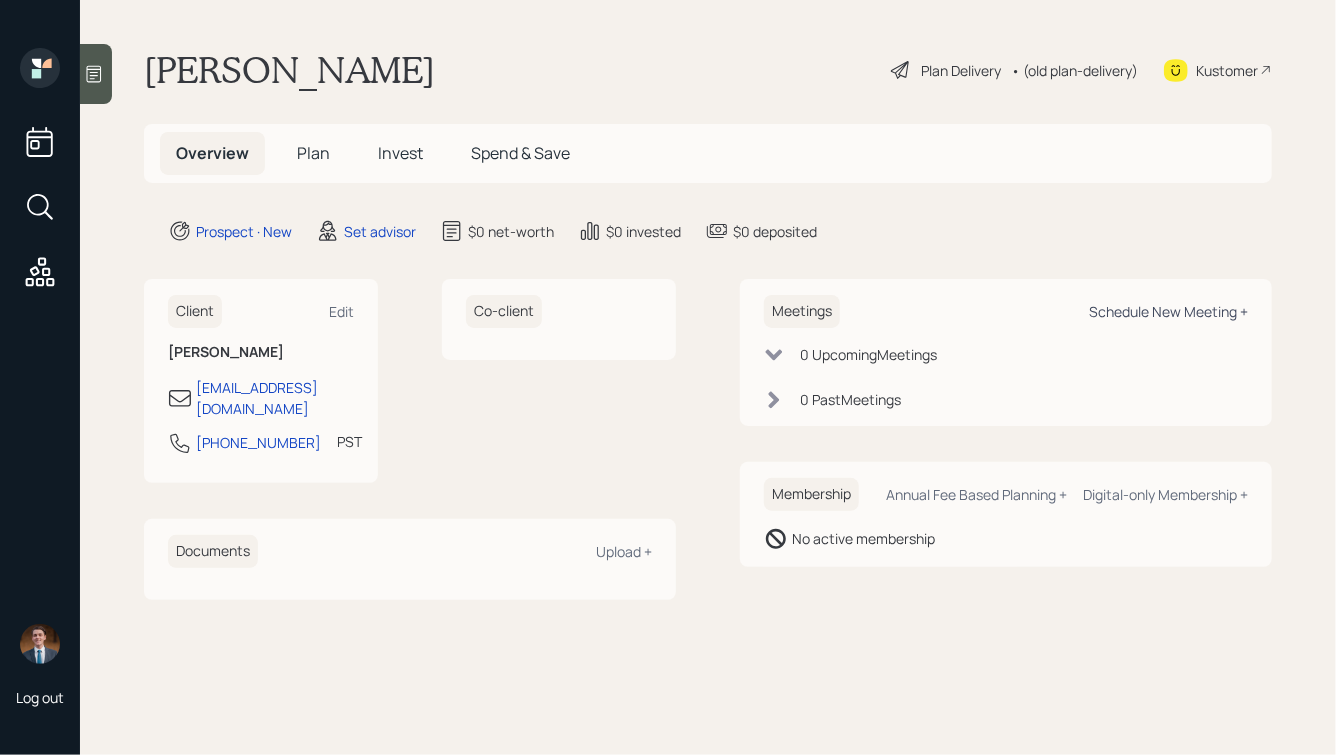 click on "Schedule New Meeting +" at bounding box center (1168, 311) 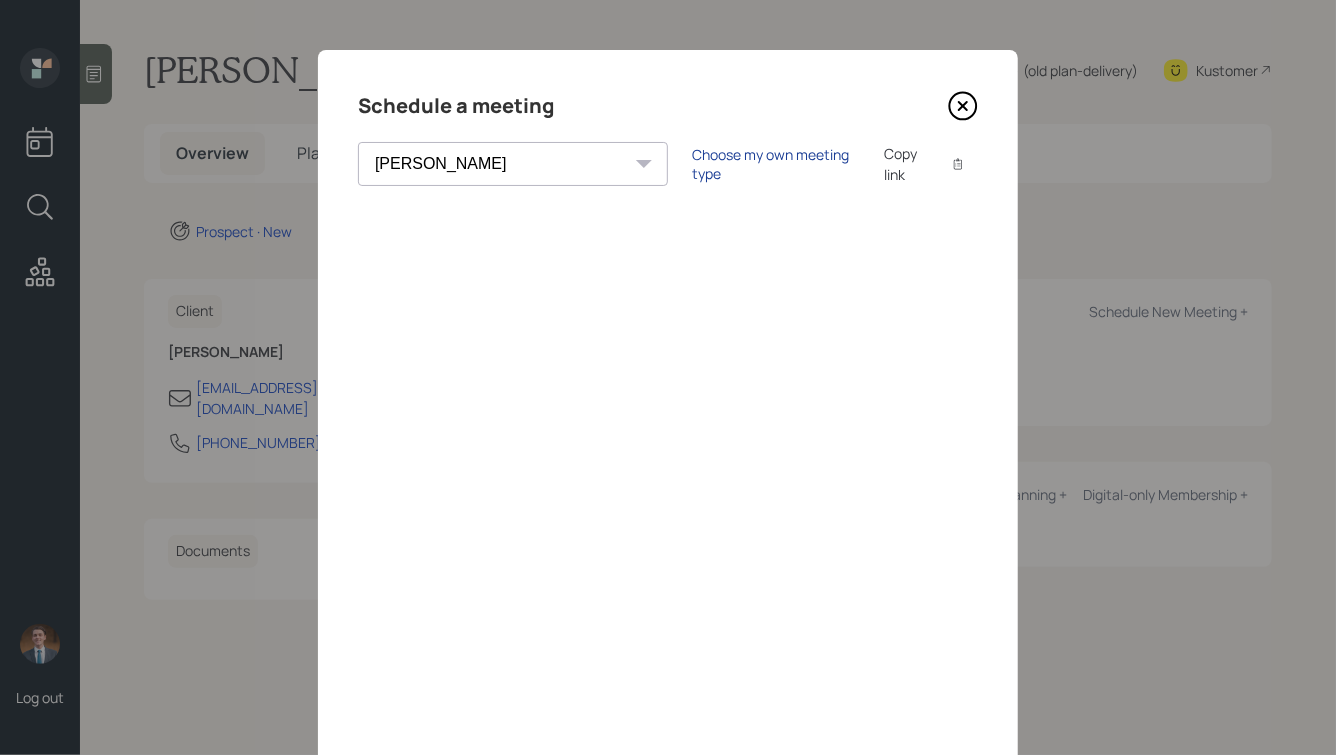 click on "Choose my own meeting type" at bounding box center (776, 164) 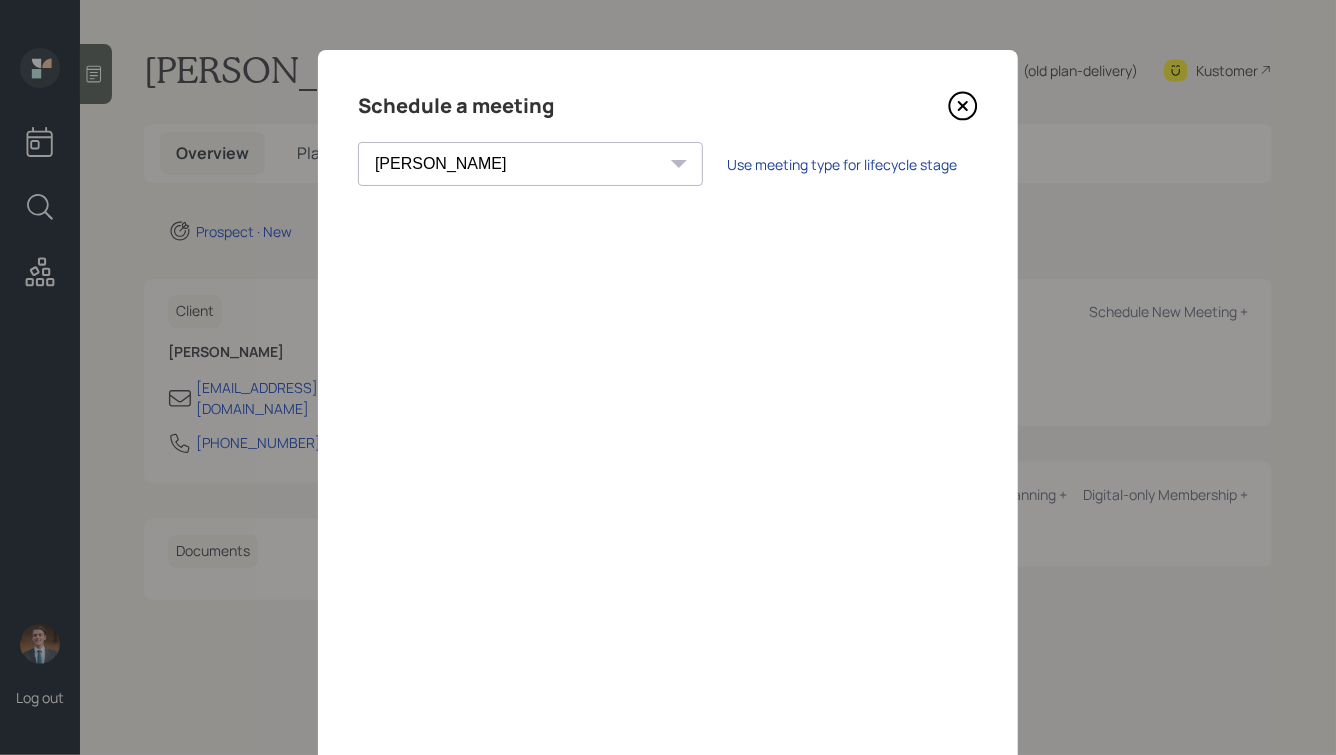 click on "Use meeting type for lifecycle stage" at bounding box center [842, 164] 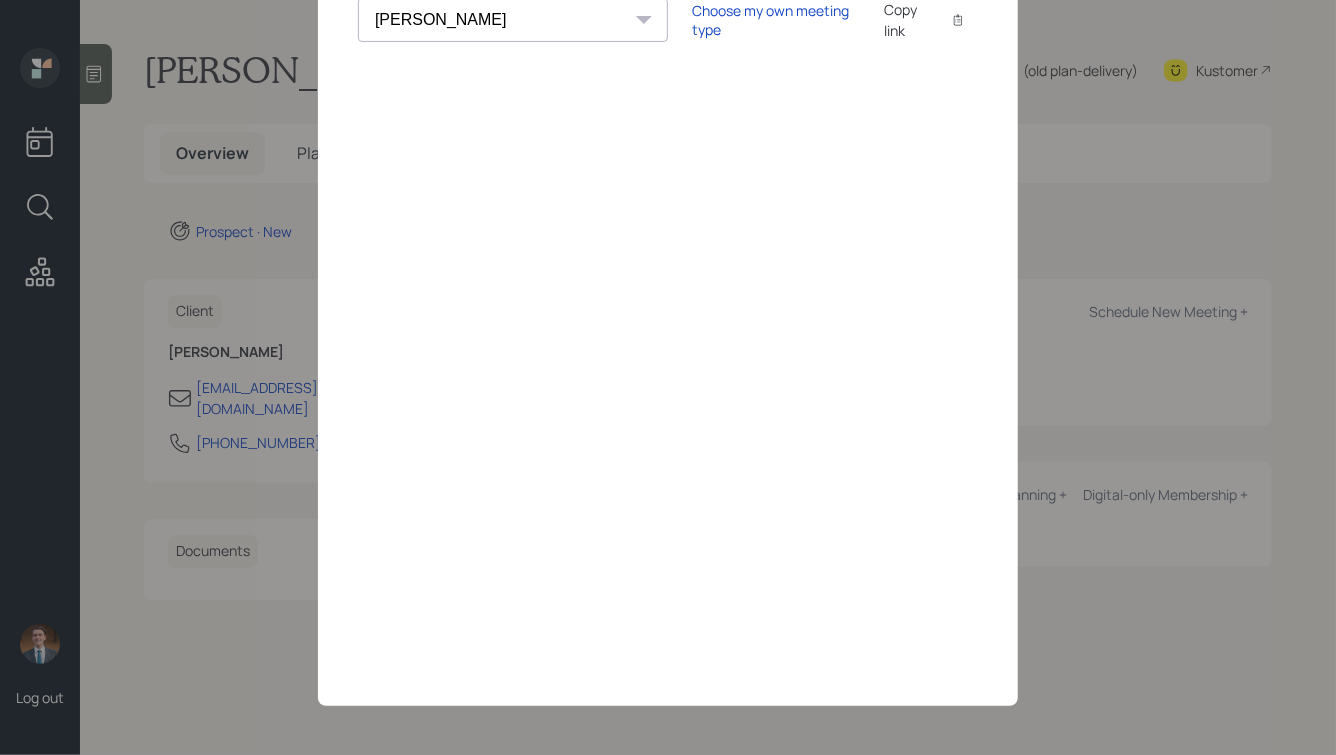 scroll, scrollTop: 0, scrollLeft: 0, axis: both 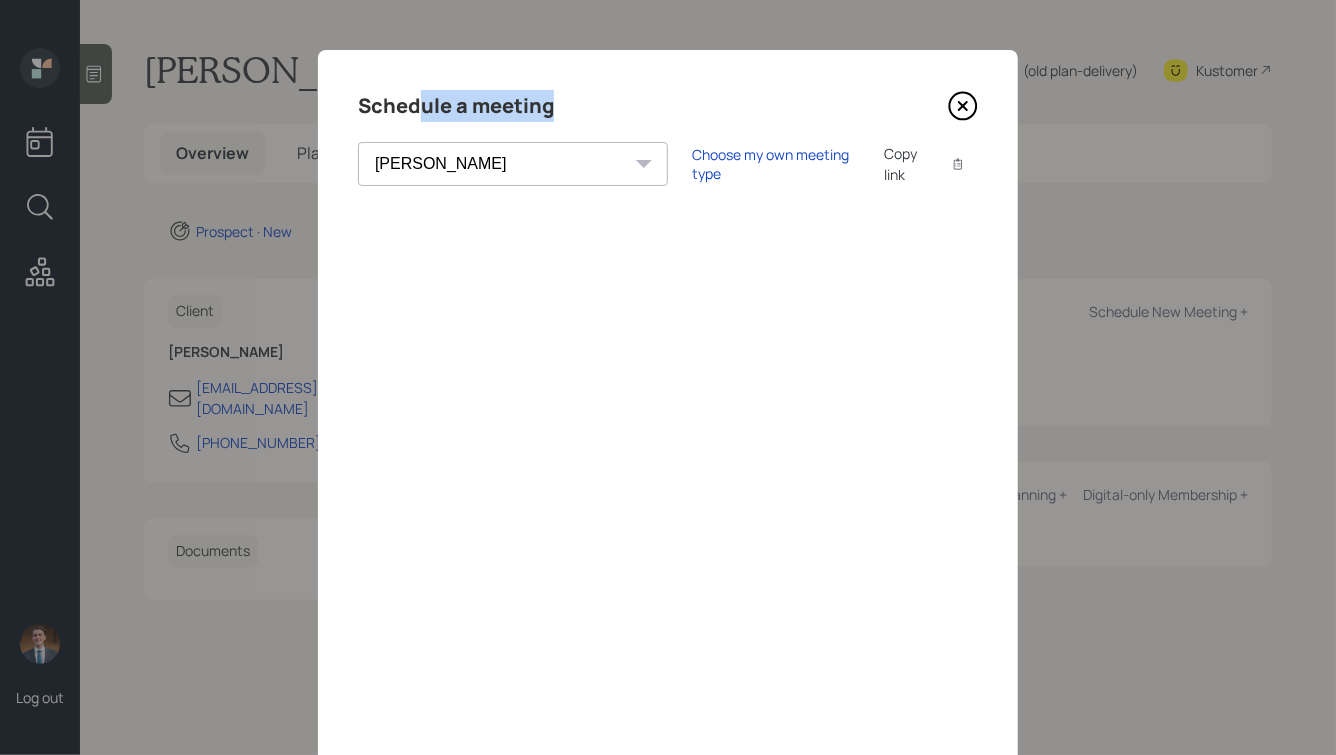 drag, startPoint x: 565, startPoint y: 109, endPoint x: 419, endPoint y: 96, distance: 146.57762 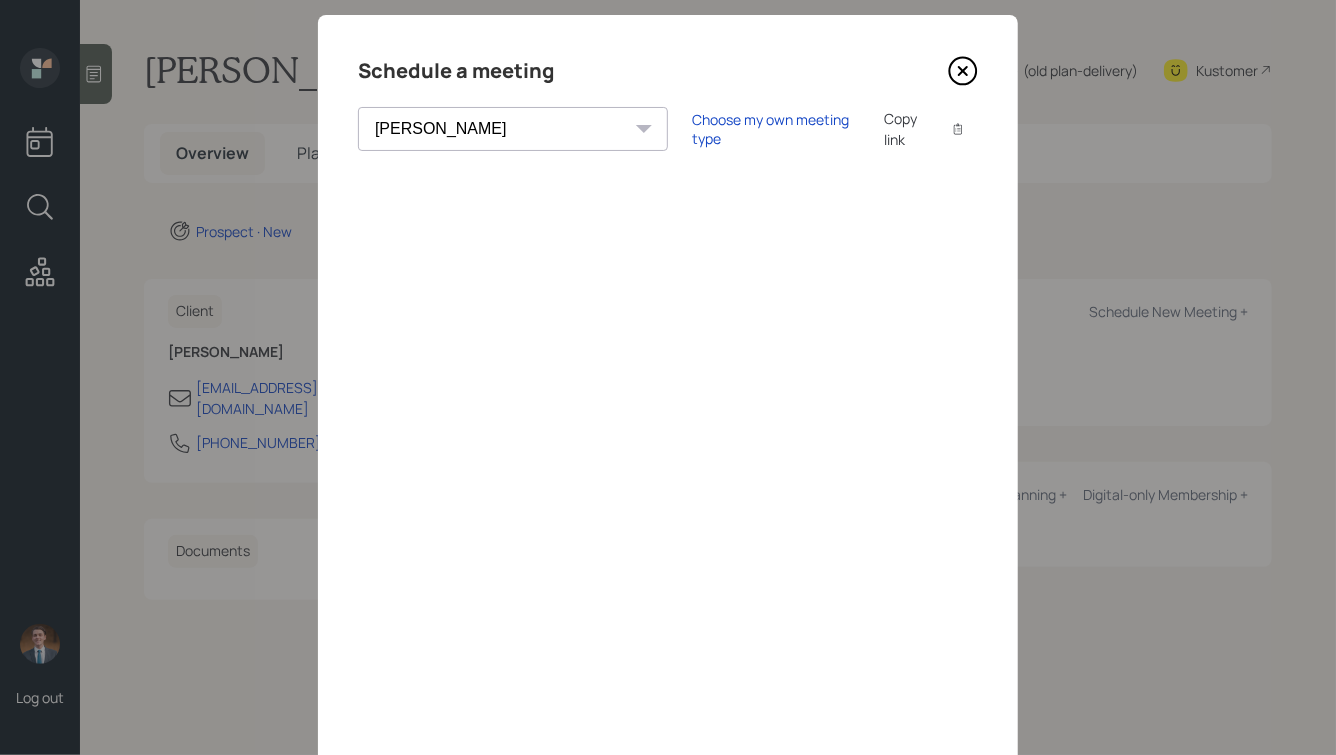 scroll, scrollTop: 0, scrollLeft: 0, axis: both 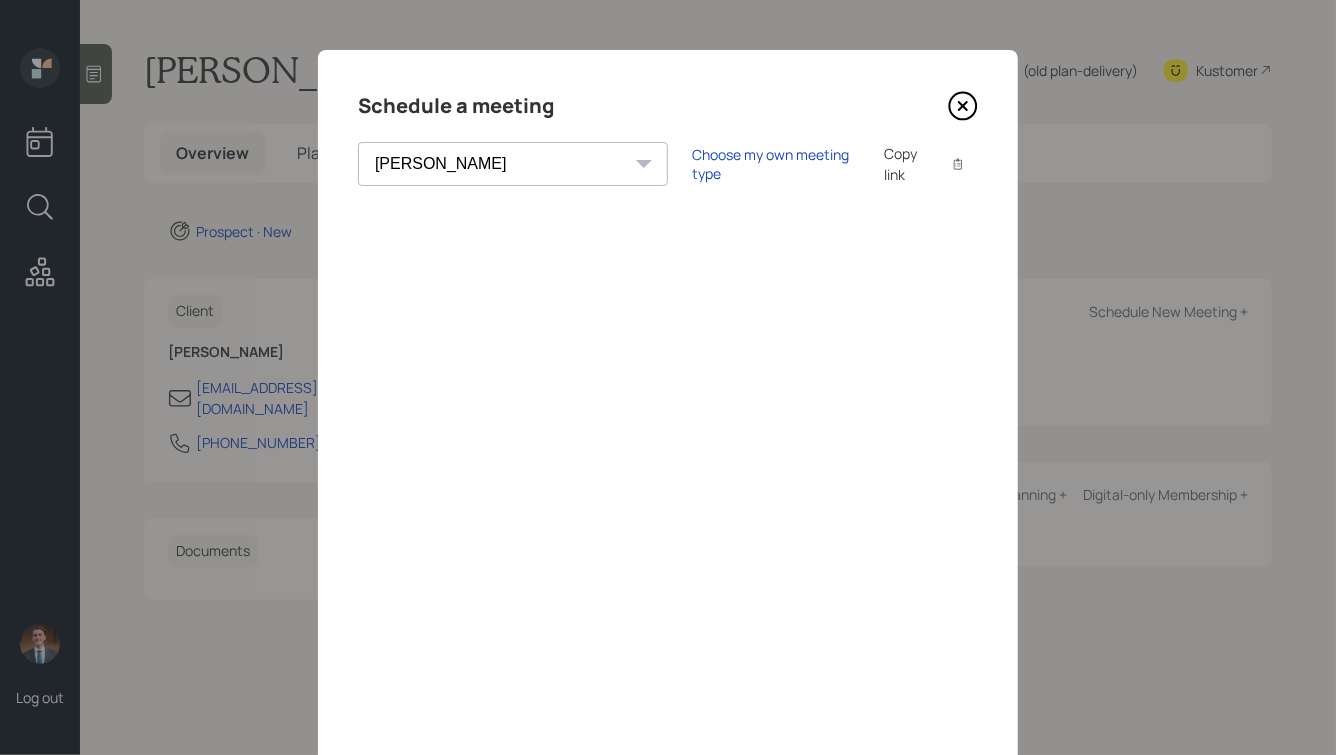 click 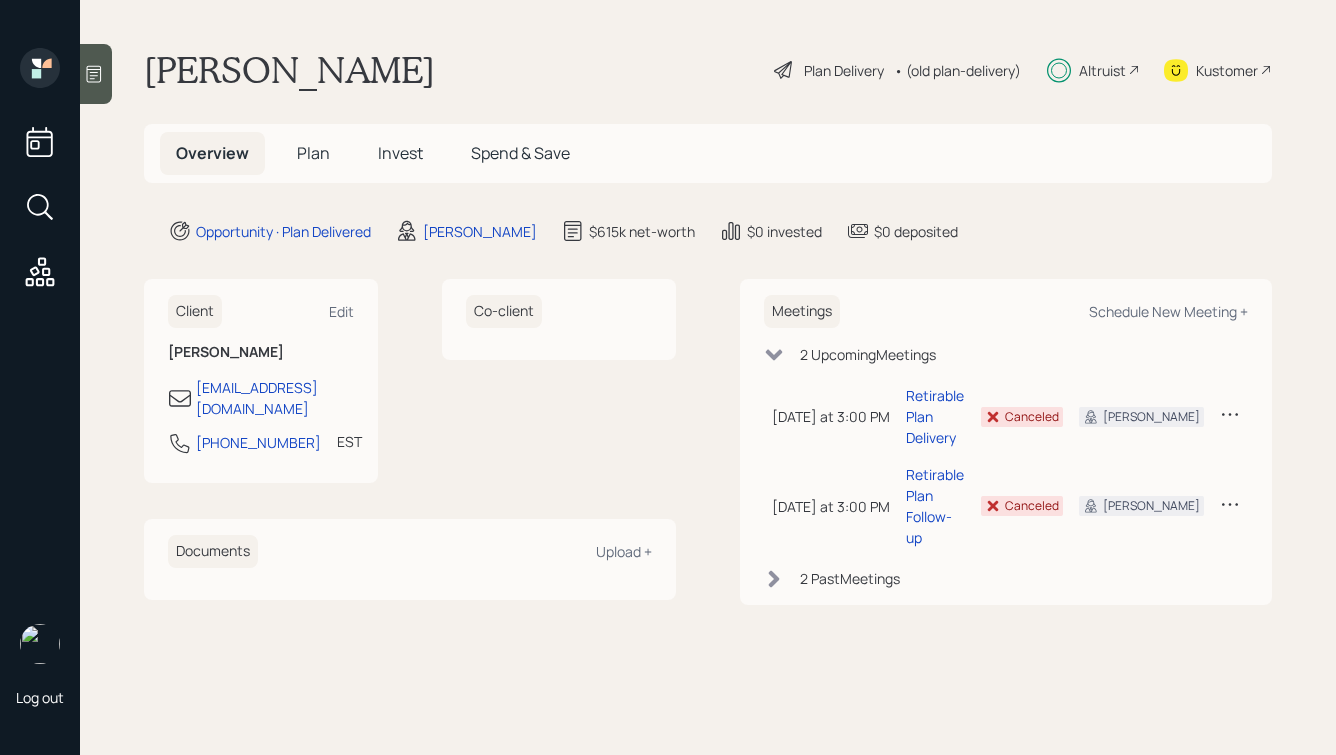 scroll, scrollTop: 0, scrollLeft: 0, axis: both 